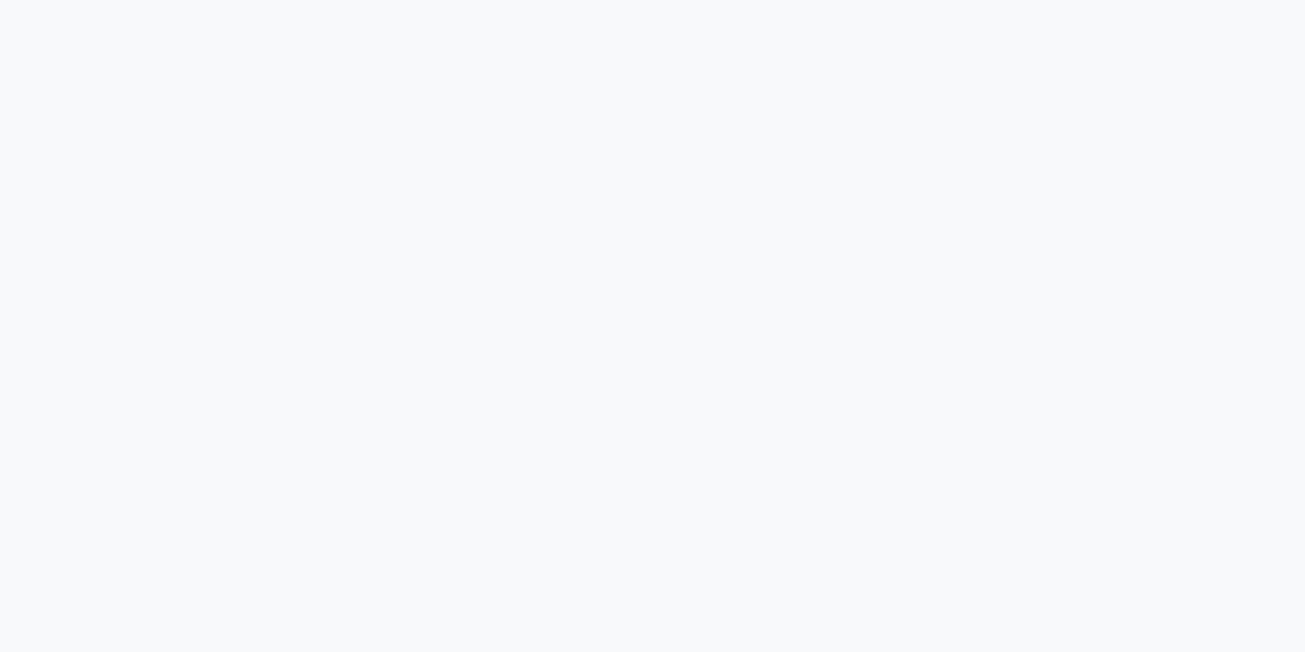 scroll, scrollTop: 0, scrollLeft: 0, axis: both 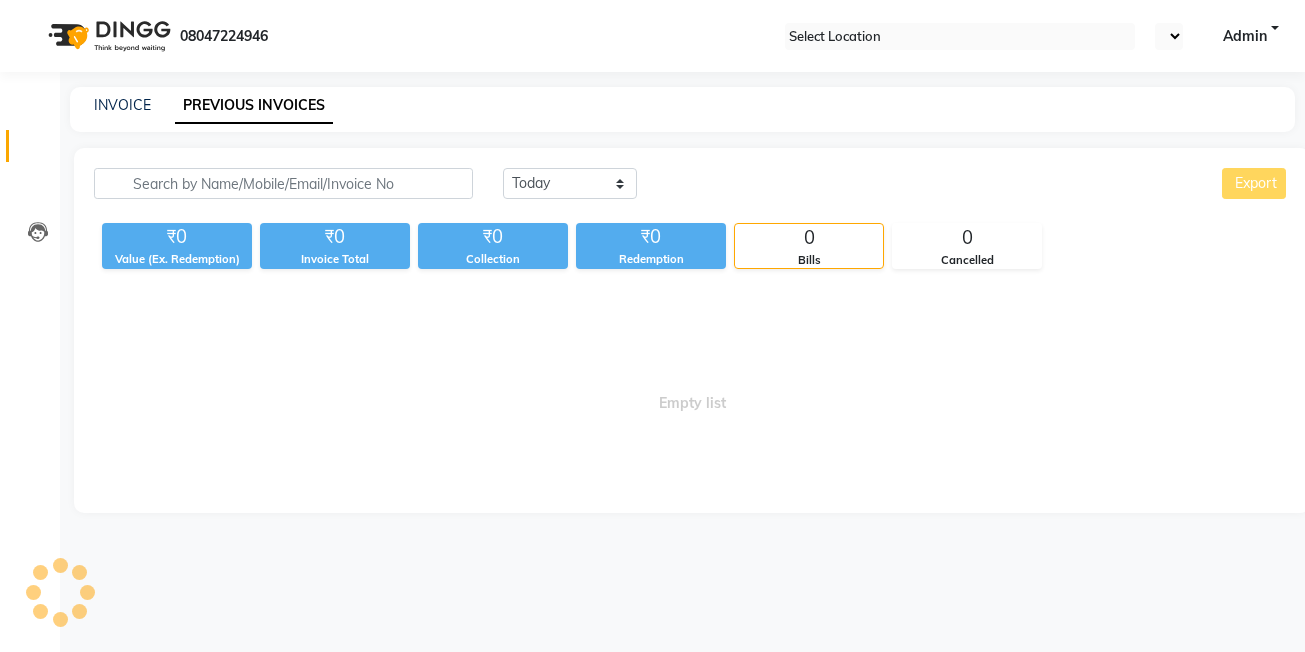 select on "en" 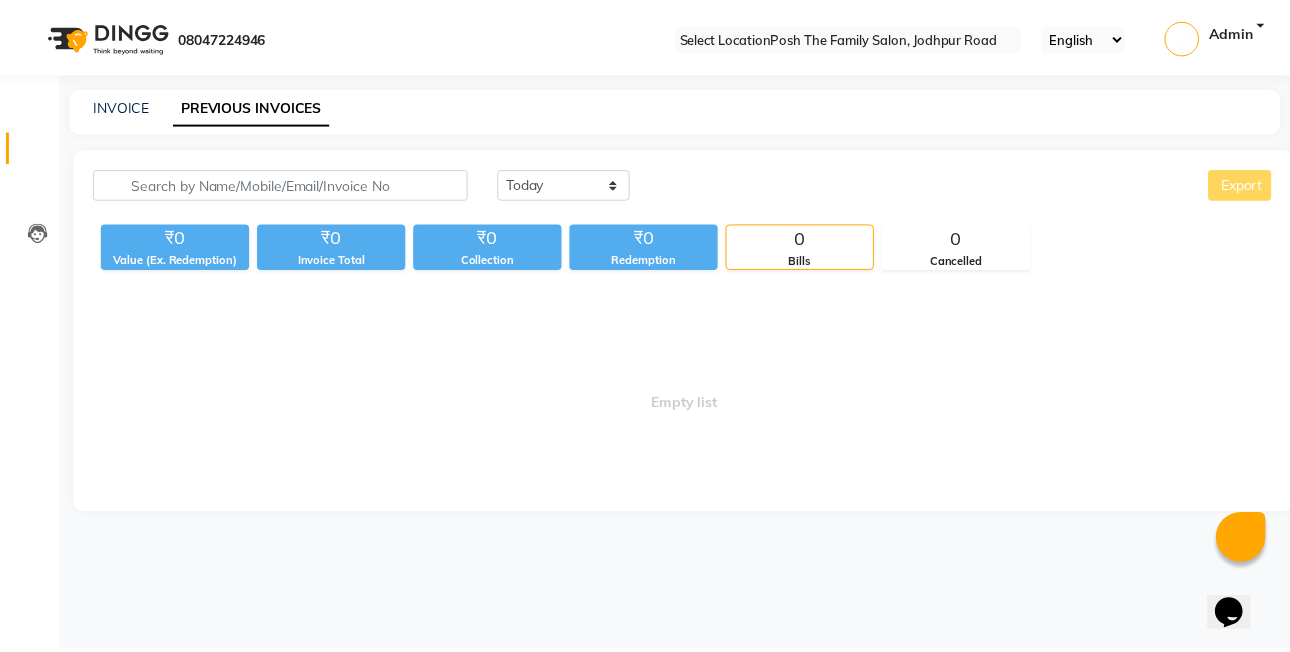 scroll, scrollTop: 0, scrollLeft: 0, axis: both 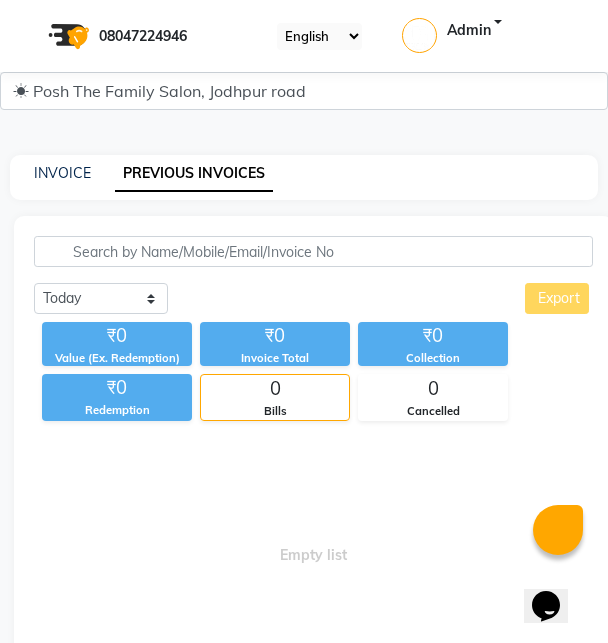 click on "INVOICE PREVIOUS INVOICES" 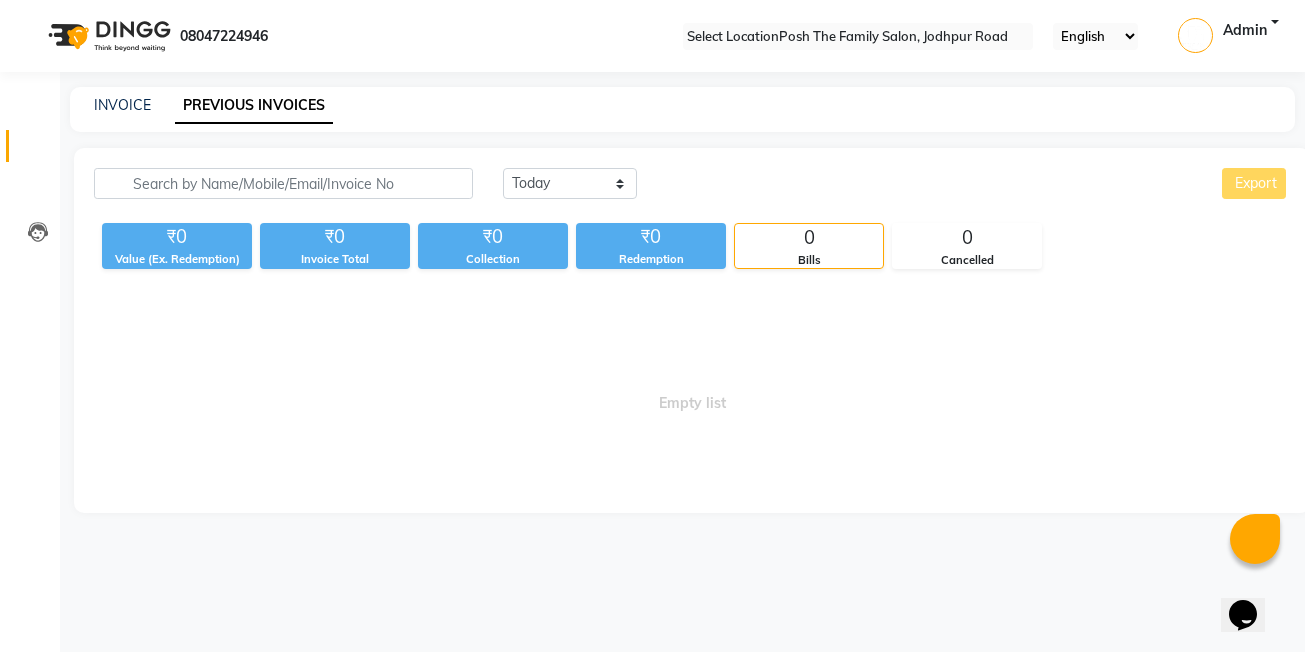 click on "[PHONE] Select Location × Posh The Family Salon, [CITY] English ENGLISH Español العربية मराठी हिंदी ગુજરાતી தமிழ் 中文 Notifications nothing to show Admin Manage Profile Change Password Sign out Version:3.15.11 ☀ Posh The Family Salon, [CITY] Calendar Invoice Clients Leads Marketing Members Inventory Staff Reports Settings Completed InProgress Upcoming Dropped Tentative Check-In Confirm Bookings Generate Report Segments Page Builder INVOICE PREVIOUS INVOICES Today Yesterday Custom Range Export ₹0 Value (Ex. Redemption) ₹0 Invoice Total ₹0 Collection ₹0 Redemption 0 Bills 0 Cancelled Empty list" at bounding box center (652, 326) 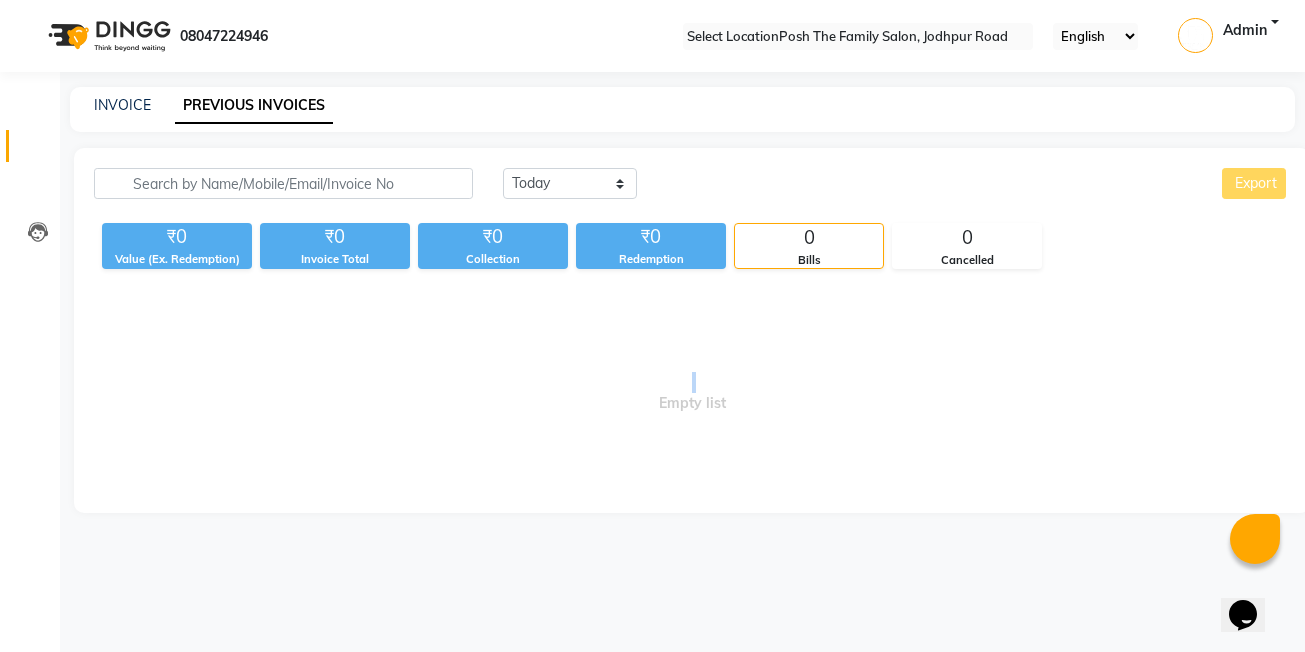 drag, startPoint x: 588, startPoint y: 490, endPoint x: 555, endPoint y: 695, distance: 207.63911 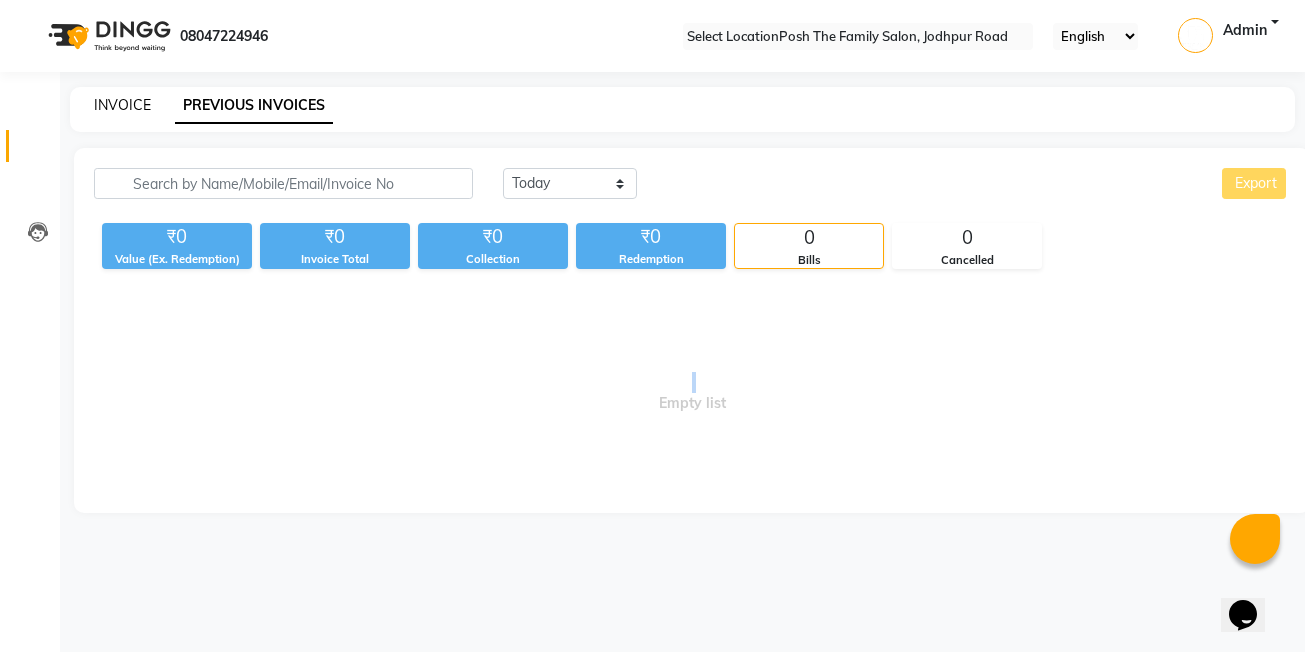 click on "INVOICE" 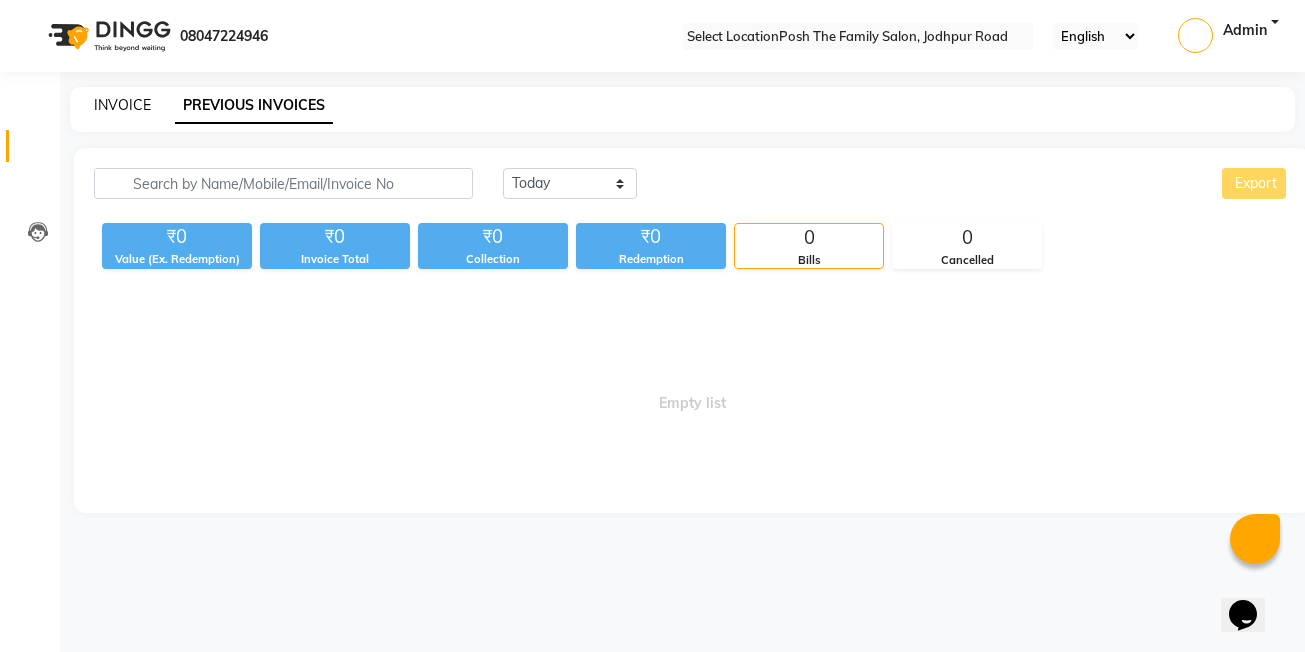 select on "6199" 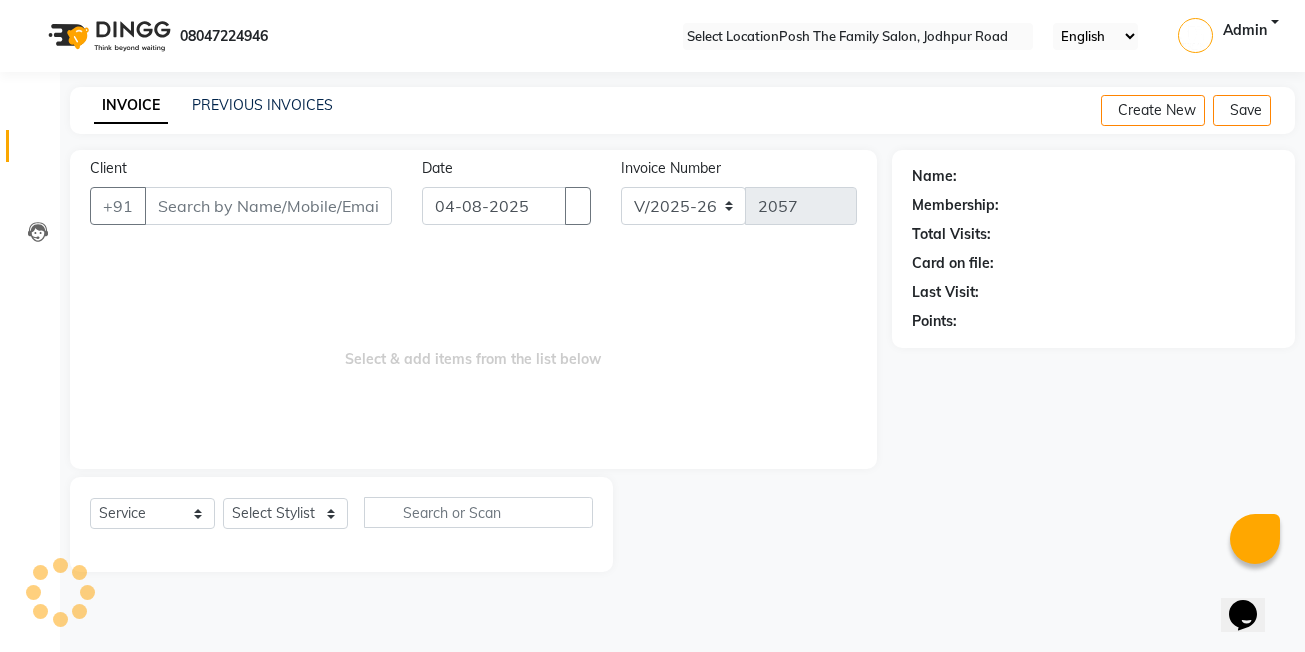 click on "Client" at bounding box center (268, 206) 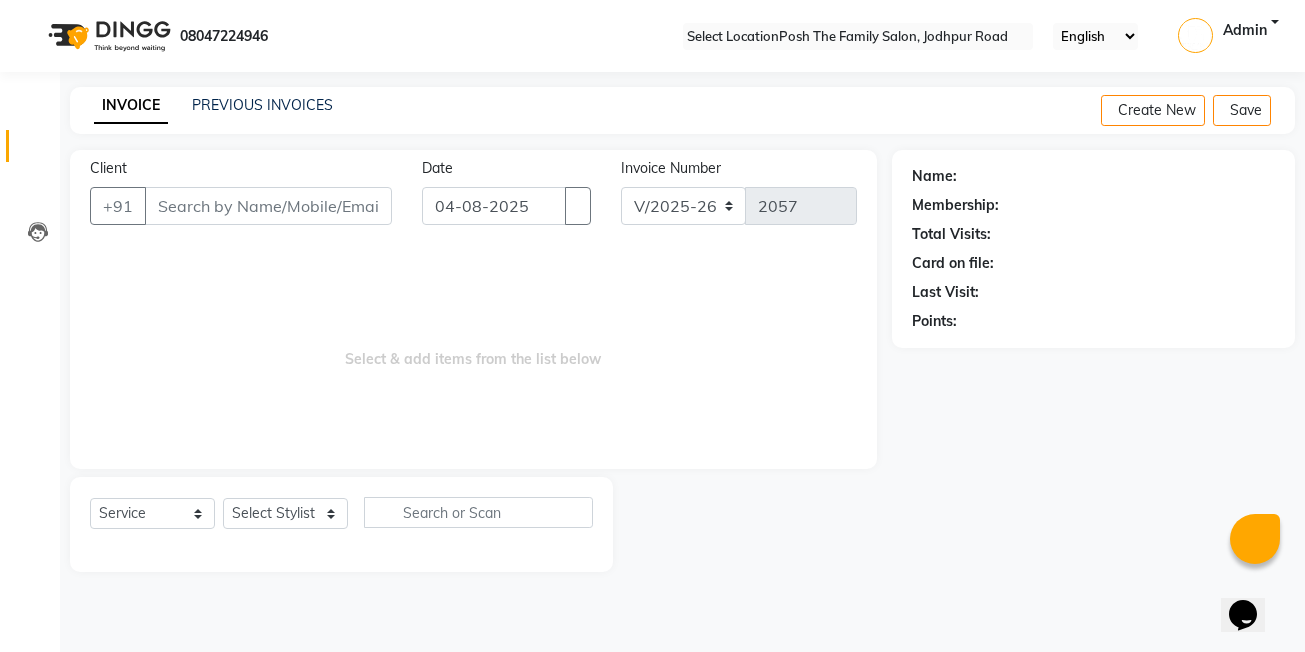 click on "Client" at bounding box center [268, 206] 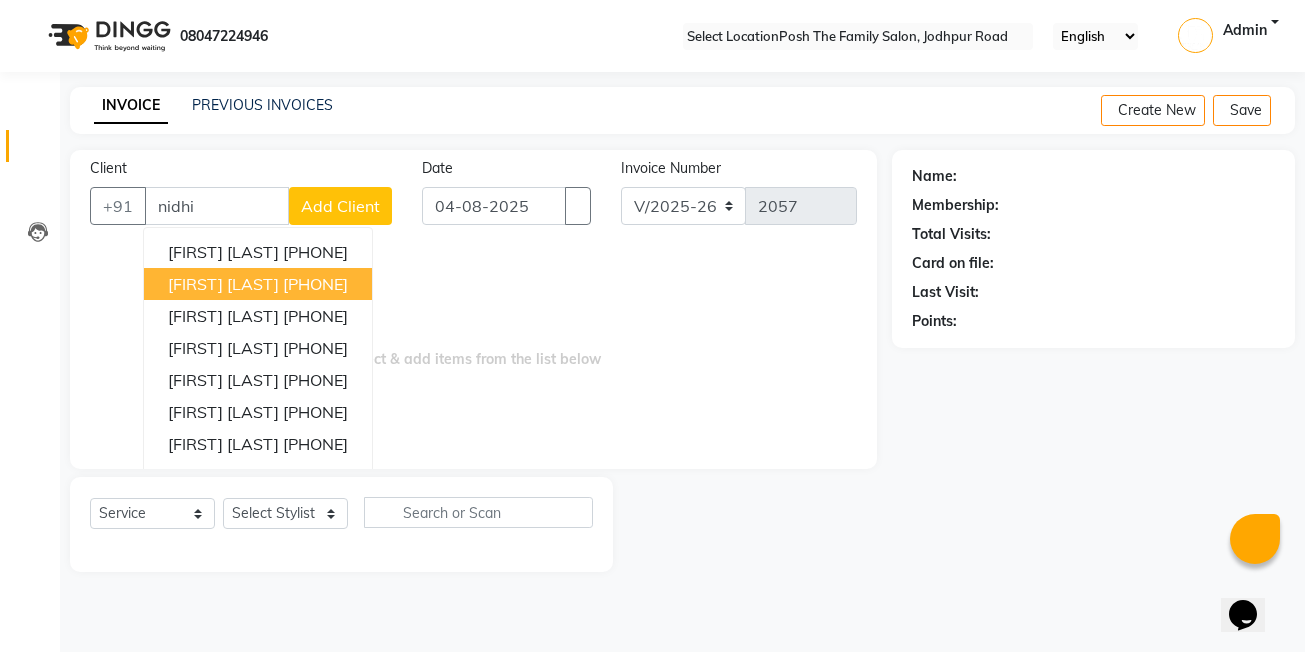 click on "[PHONE]" at bounding box center (315, 284) 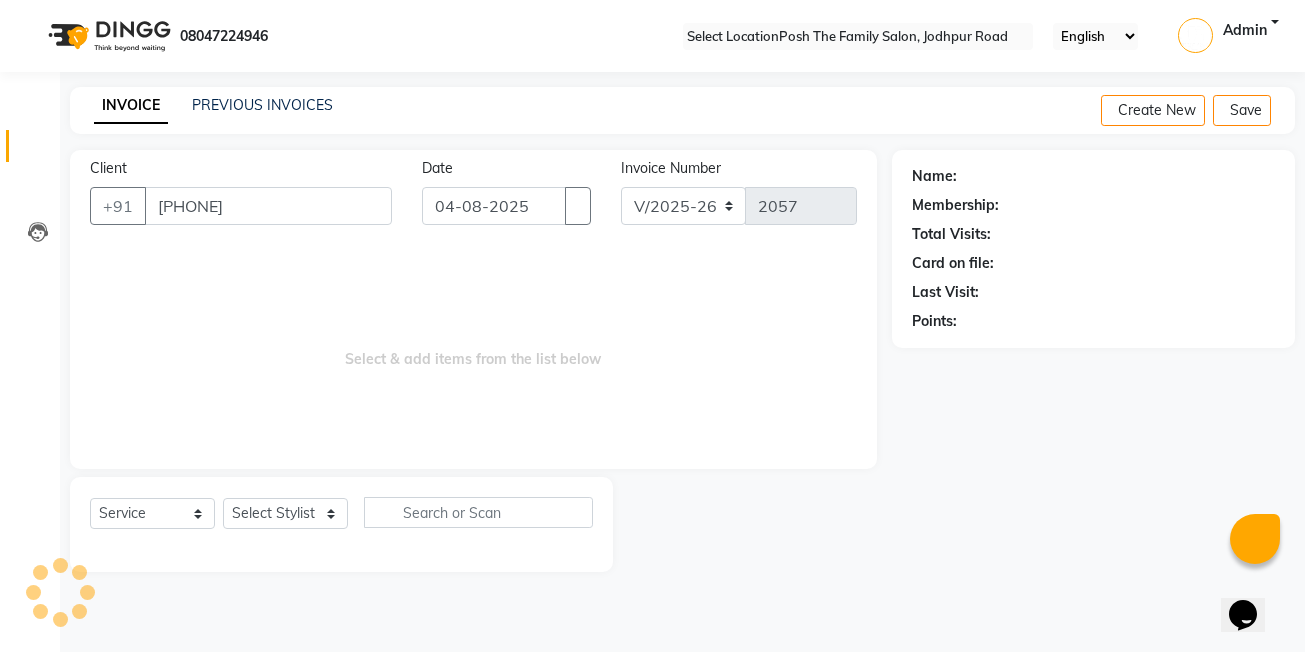 type on "[PHONE]" 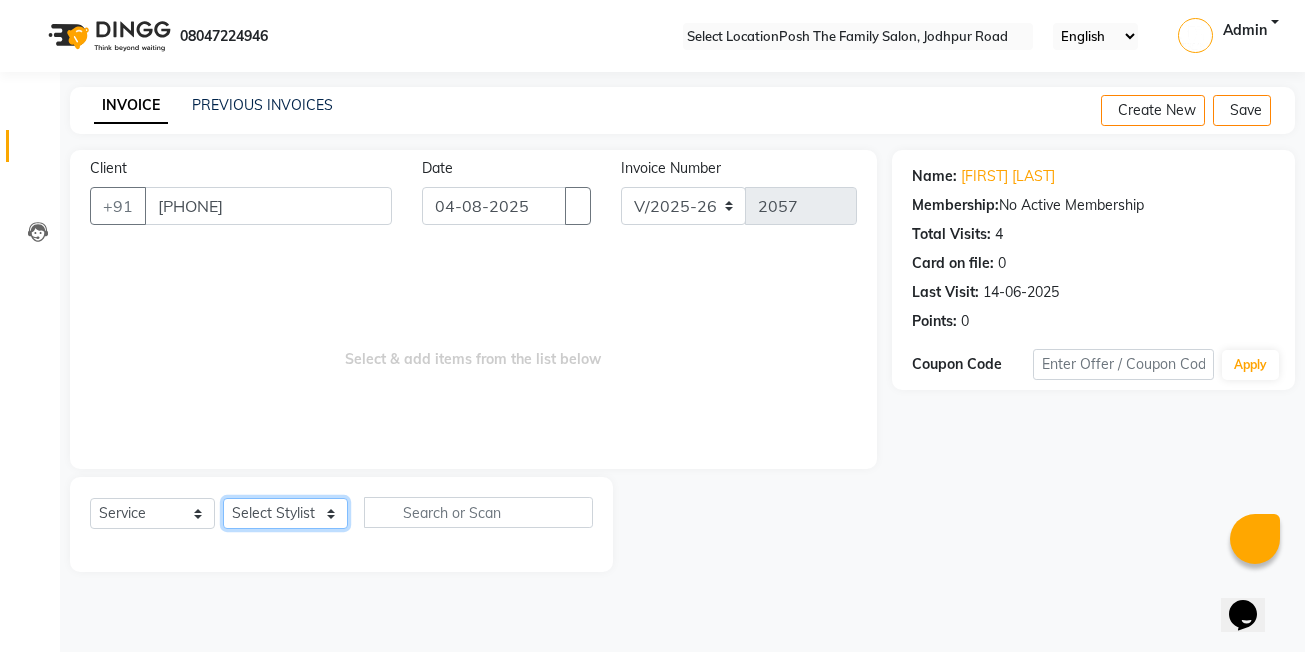 drag, startPoint x: 309, startPoint y: 518, endPoint x: 309, endPoint y: 496, distance: 22 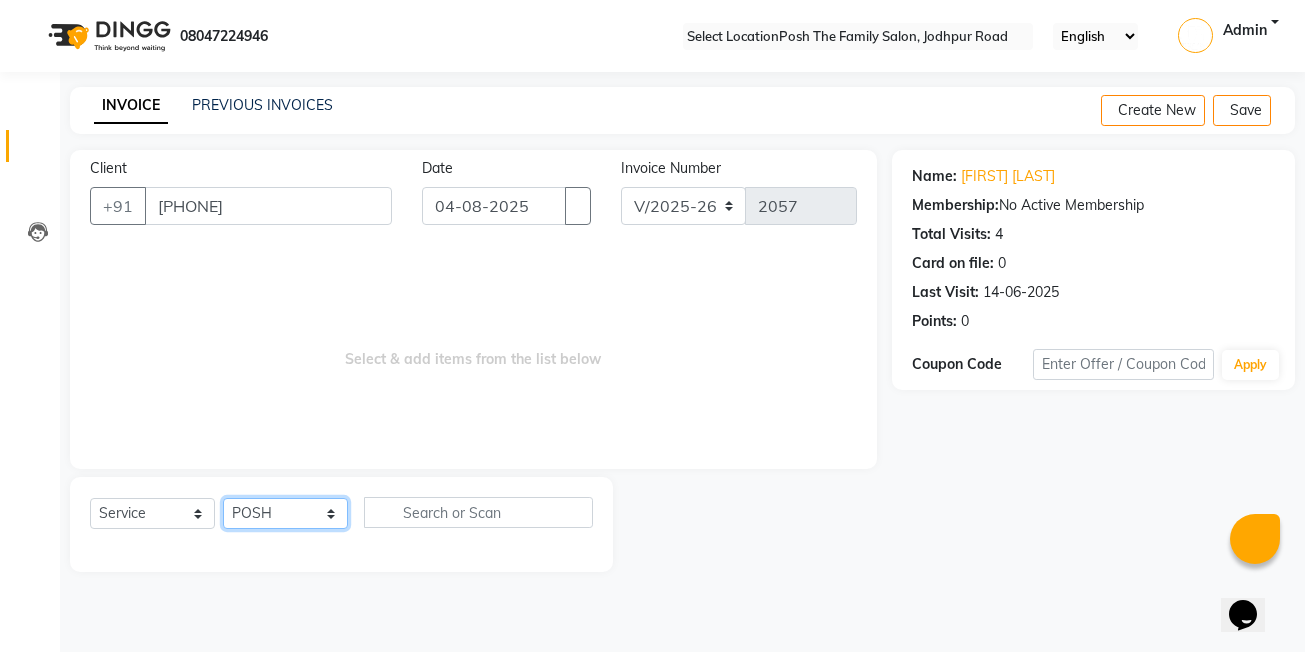 click on "Select Stylist [FIRST] [LAST] [FIRST] [LAST] [FIRST] [LAST] [FIRST] [LAST] [FIRST] [LAST] [FIRST] [LAST] [FIRST] [LAST] [FIRST] [LAST] [FIRST] [LAST] [FIRST] [LAST] [FIRST] [LAST] [FIRST] [LAST] [FIRST] [LAST] [FIRST] [LAST] [FIRST] [LAST] [FIRST] [LAST] [FIRST] [LAST] [FIRST] [LAST] [FIRST] [LAST]" 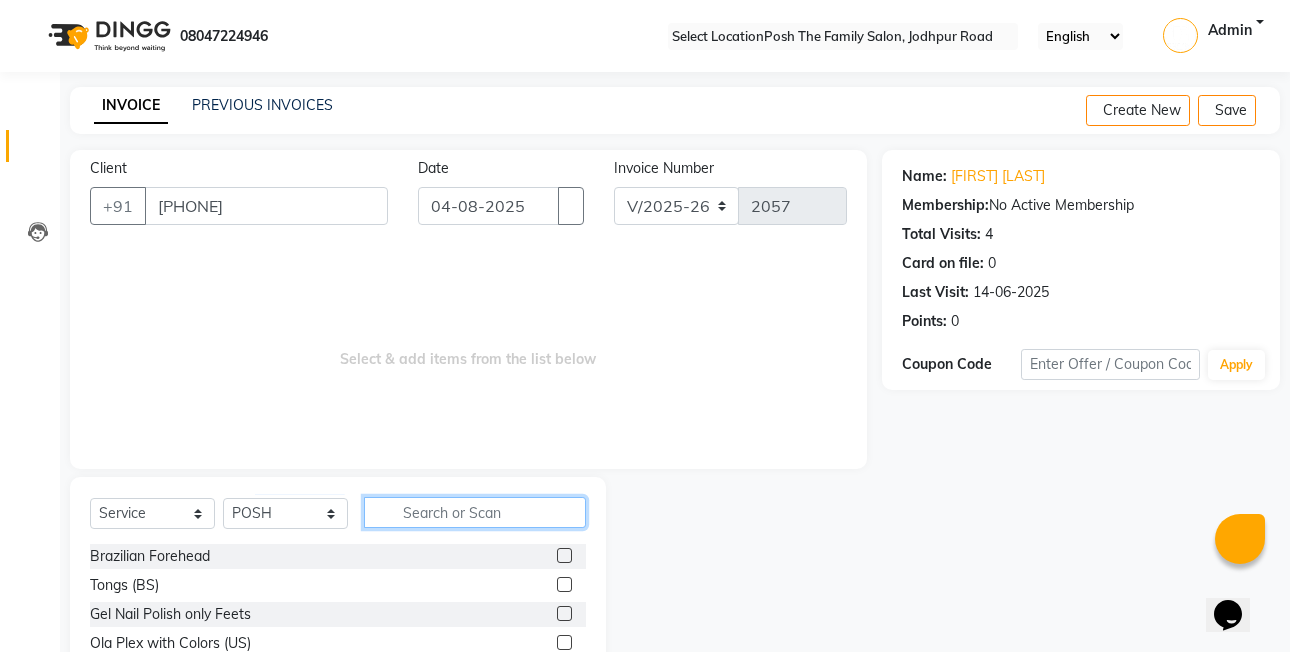 click 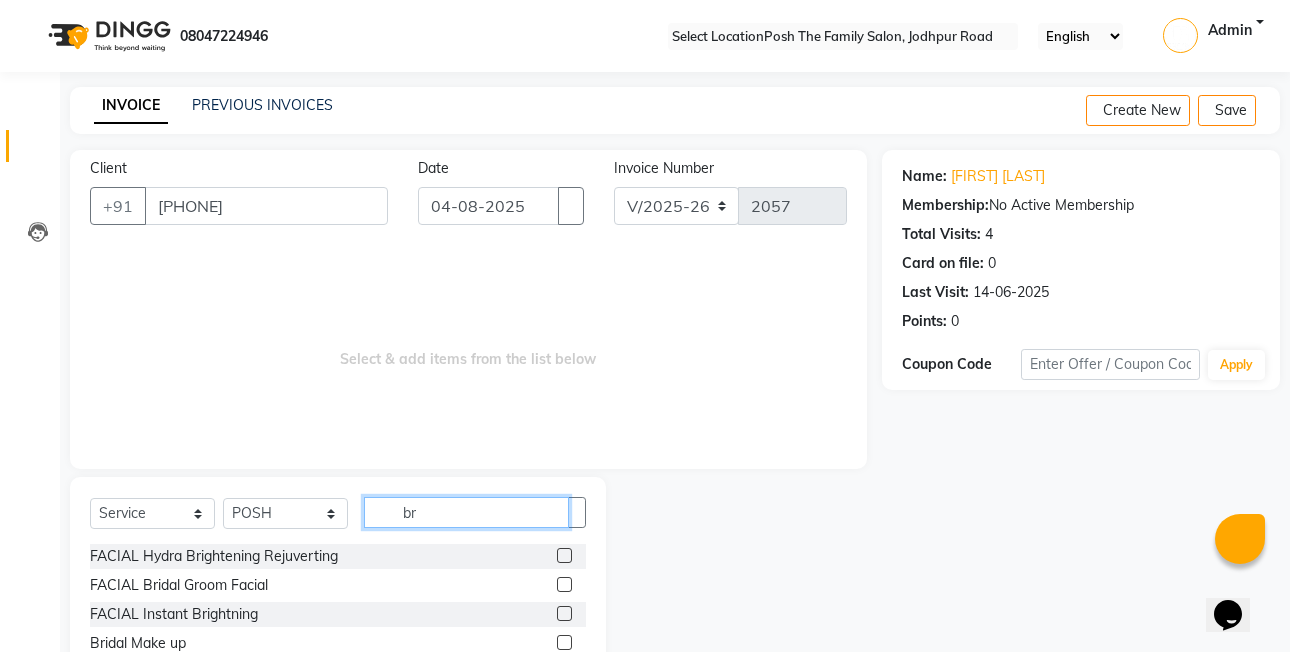type on "b" 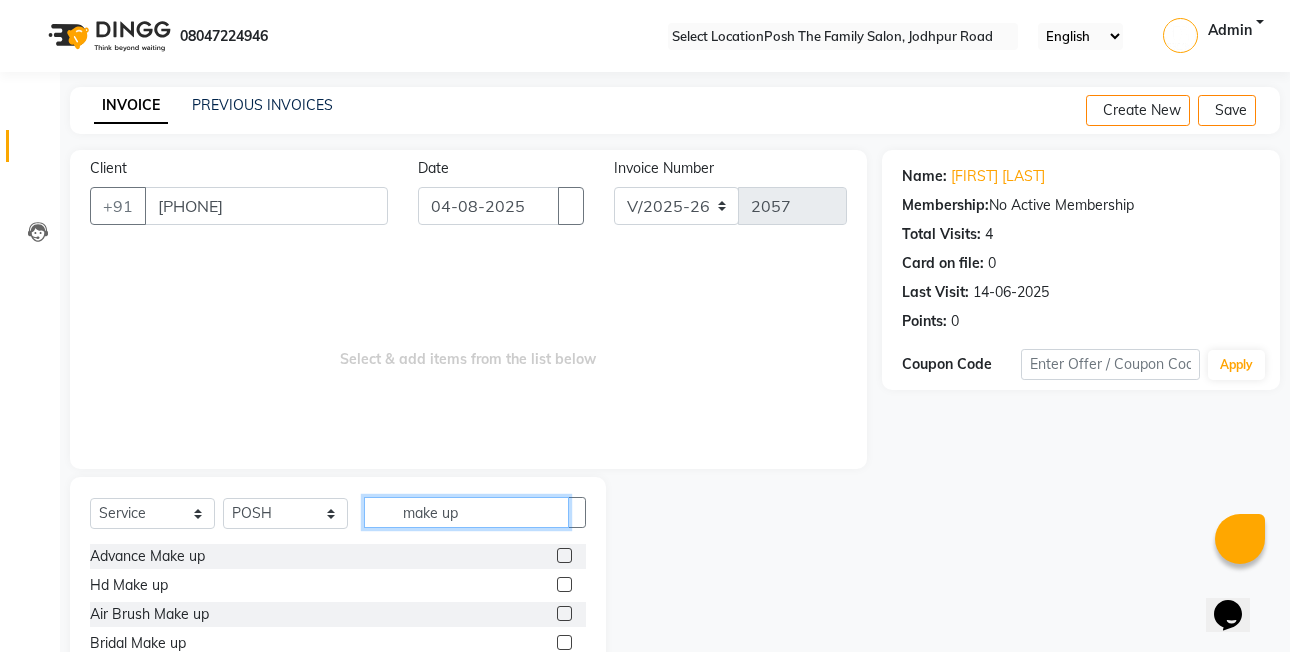 type on "make up" 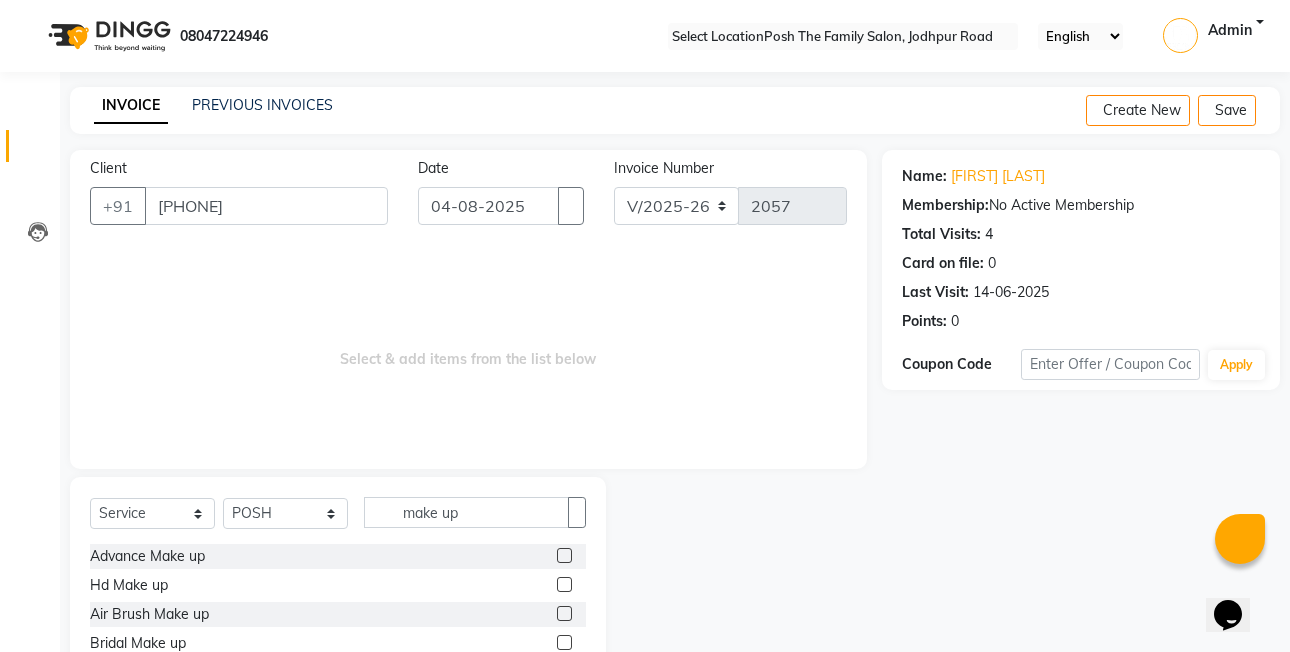 click 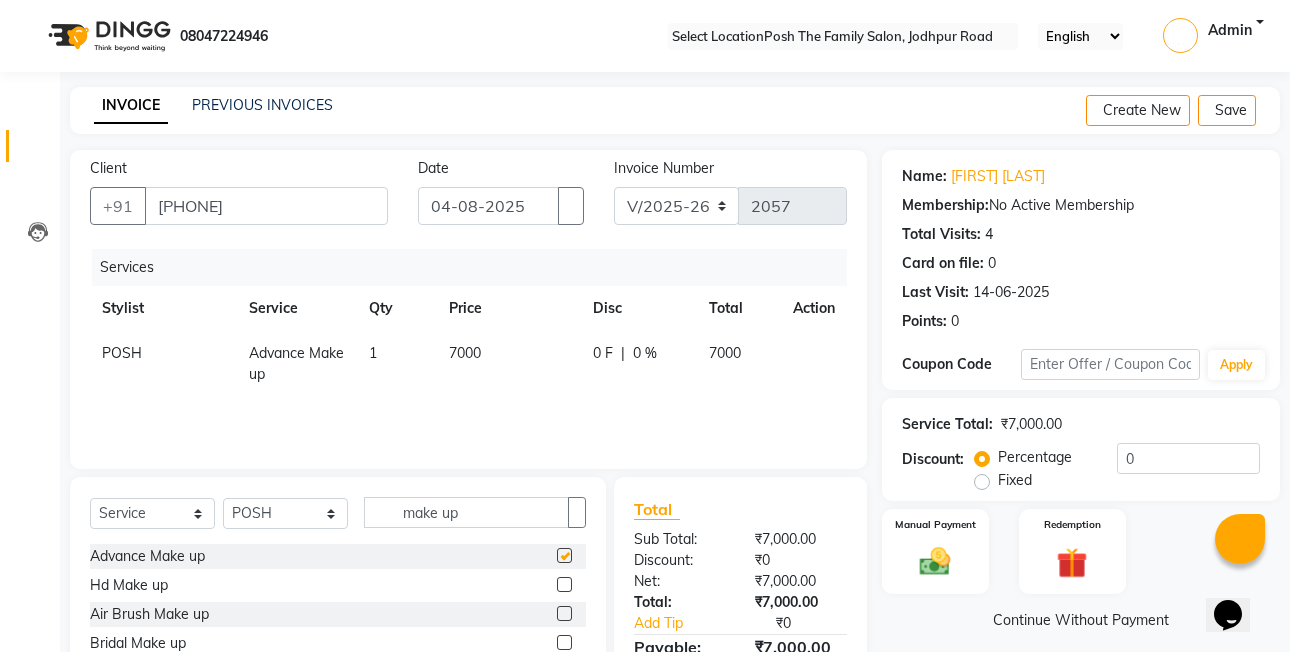 checkbox on "false" 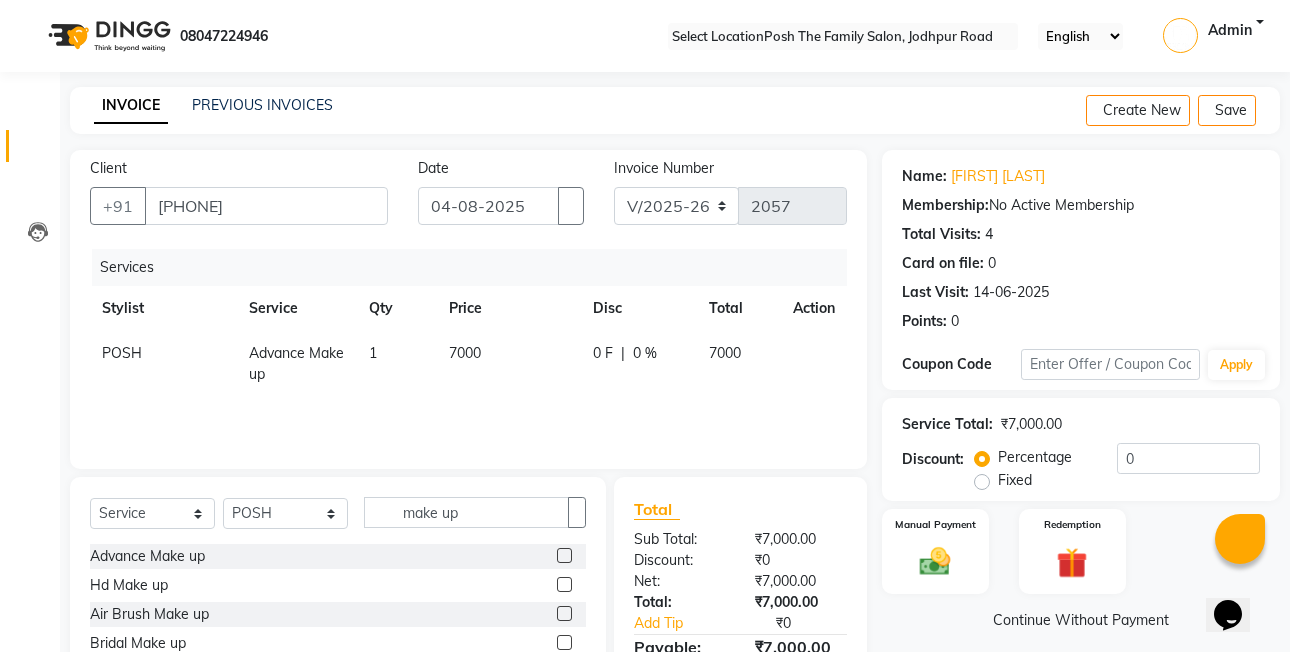 click on "7000" 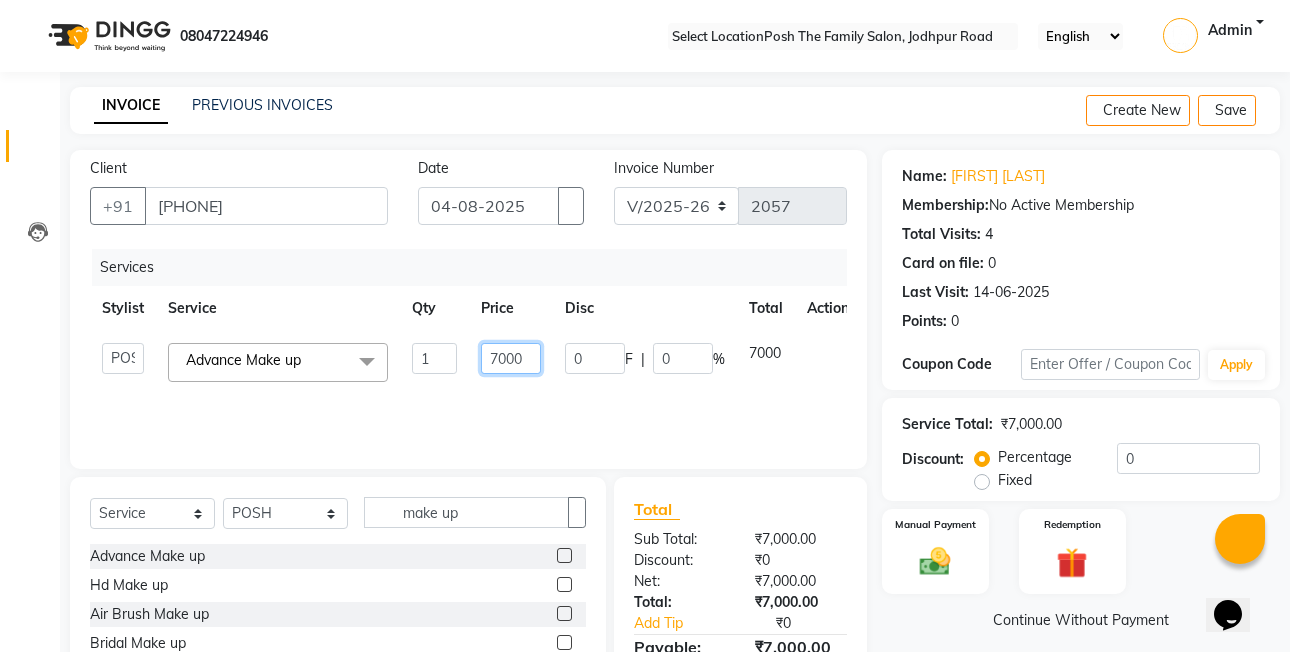 click on "7000" 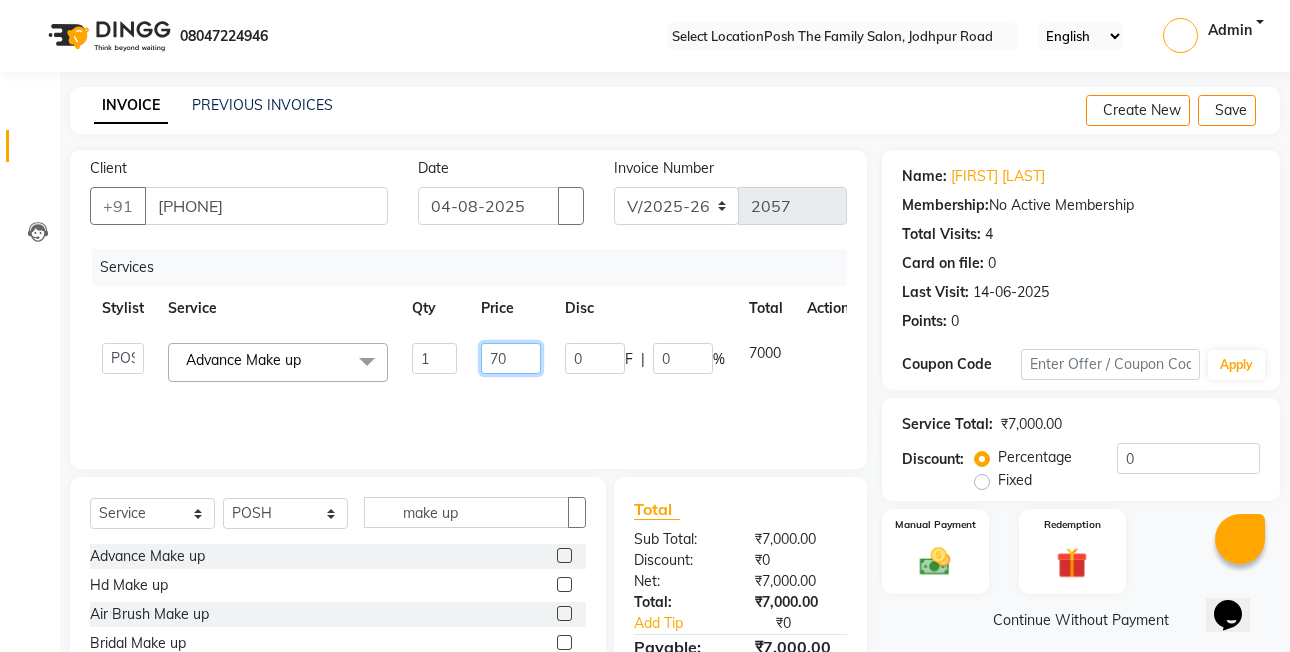type on "7" 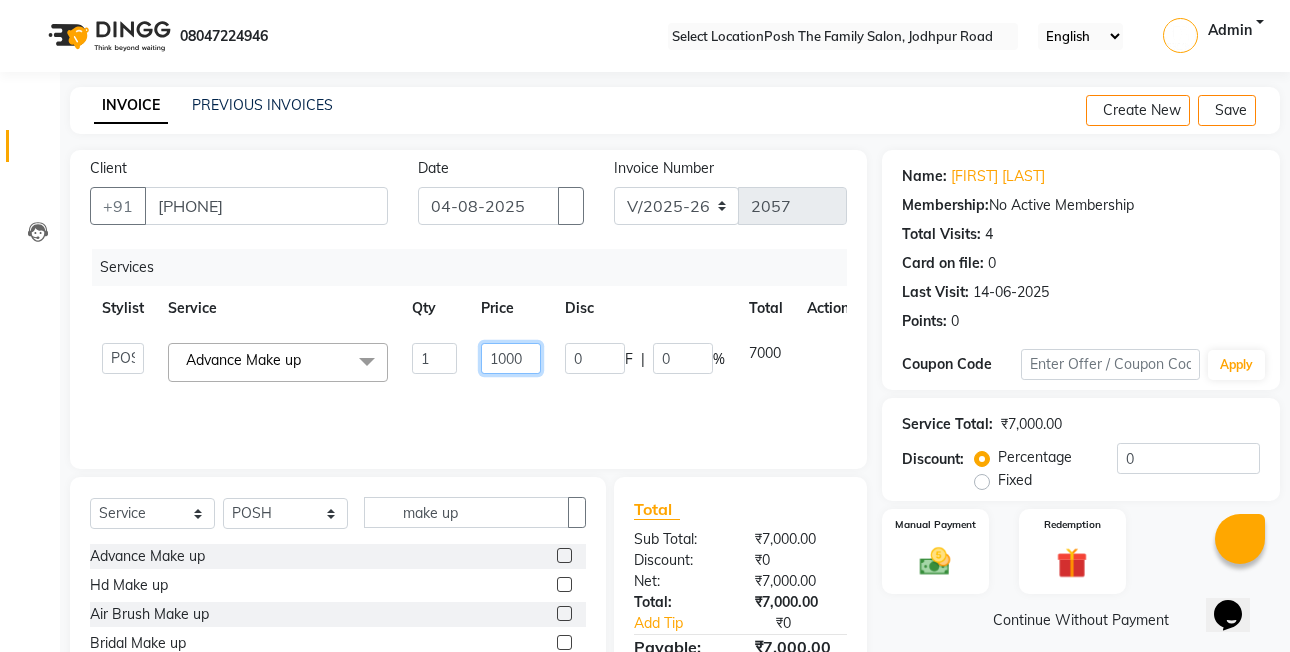 type on "10000" 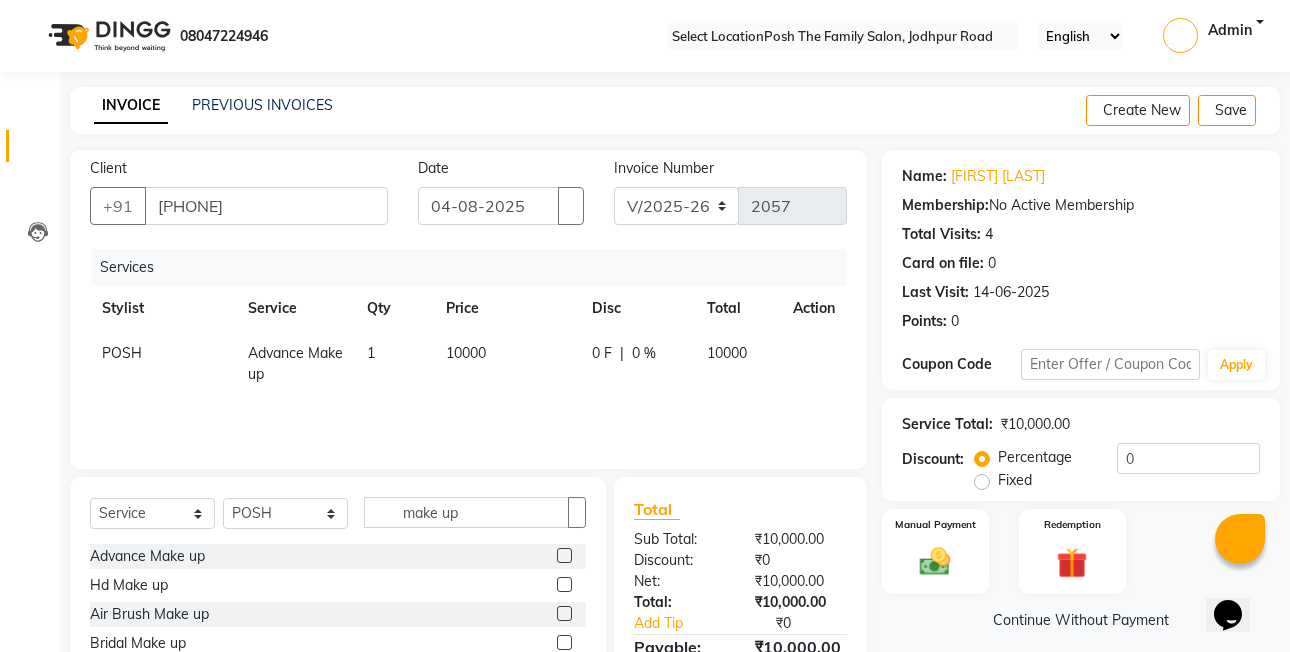 click on "Services" 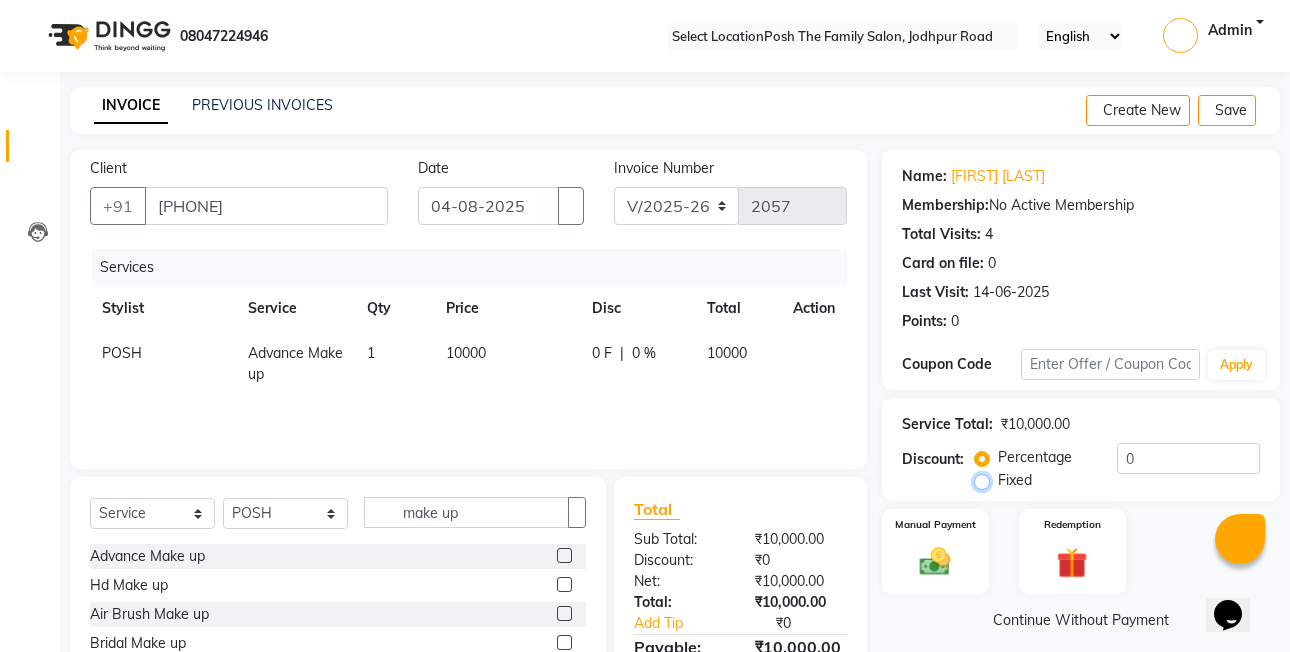 click on "Fixed" at bounding box center [986, 480] 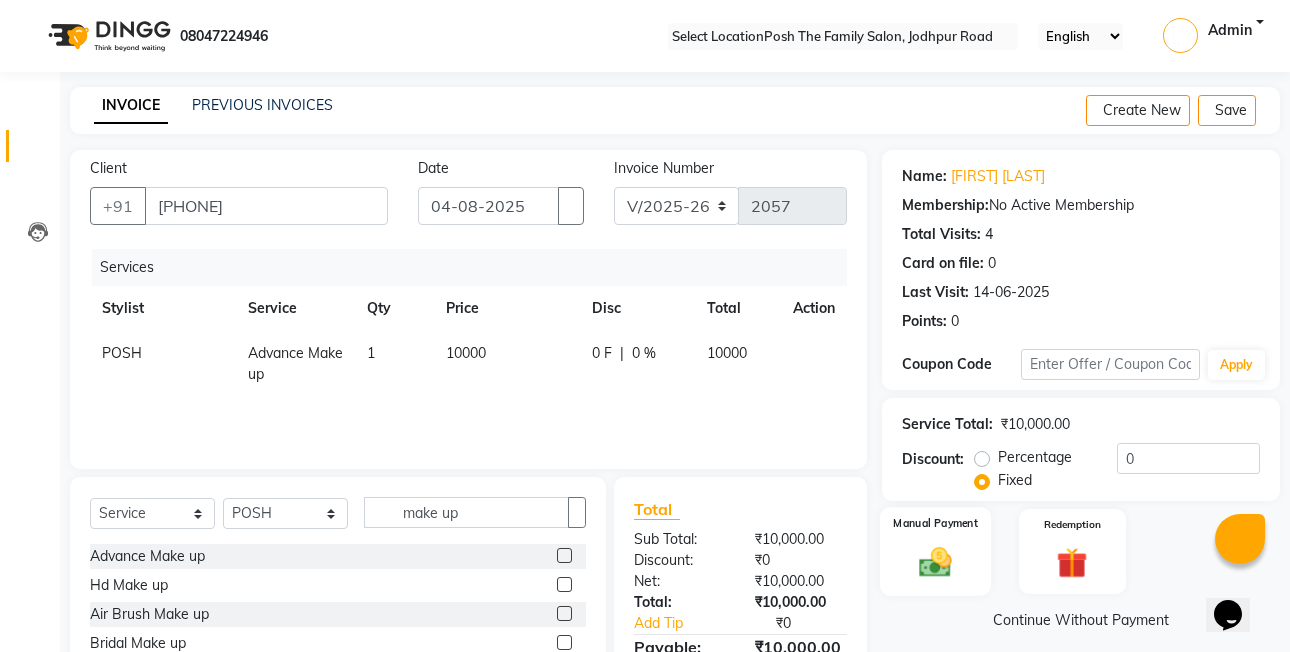 click 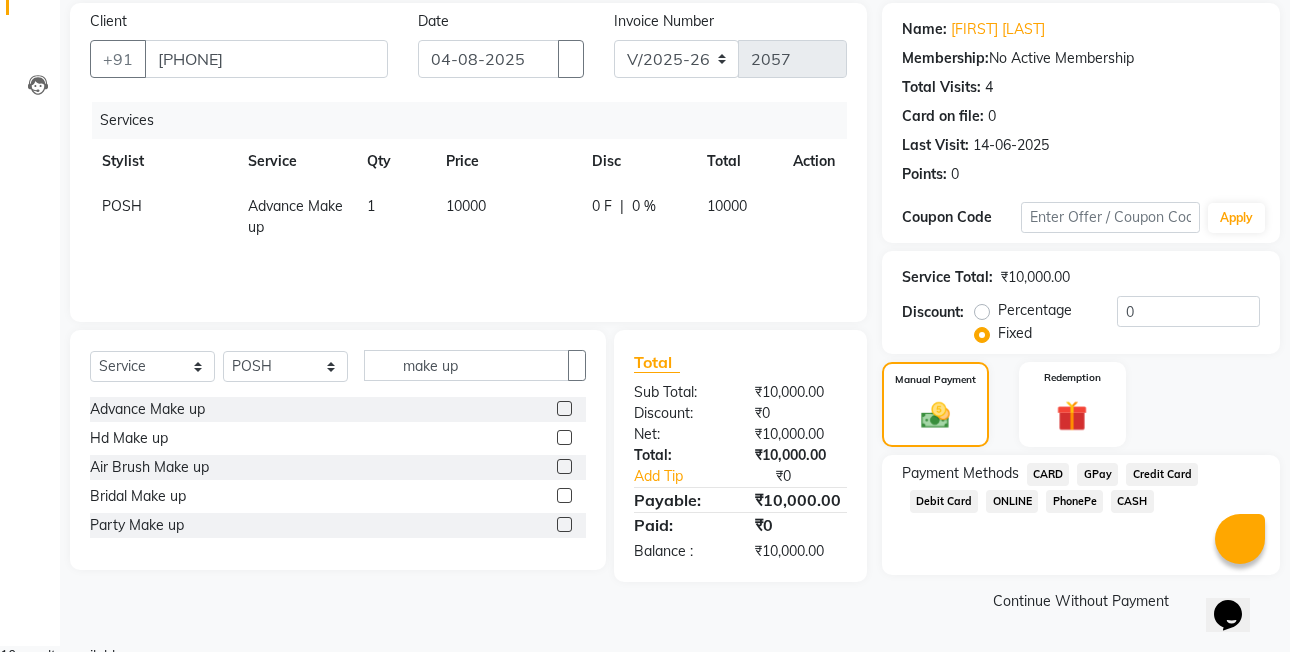 scroll, scrollTop: 148, scrollLeft: 0, axis: vertical 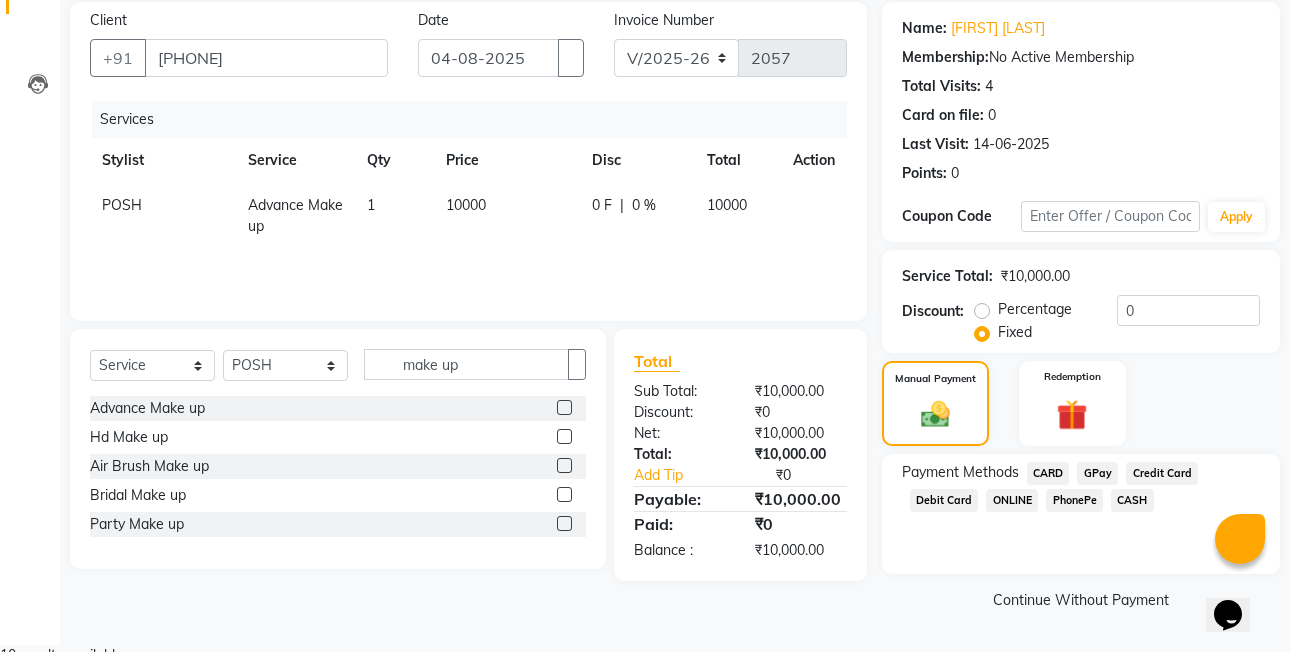 click on "CASH" 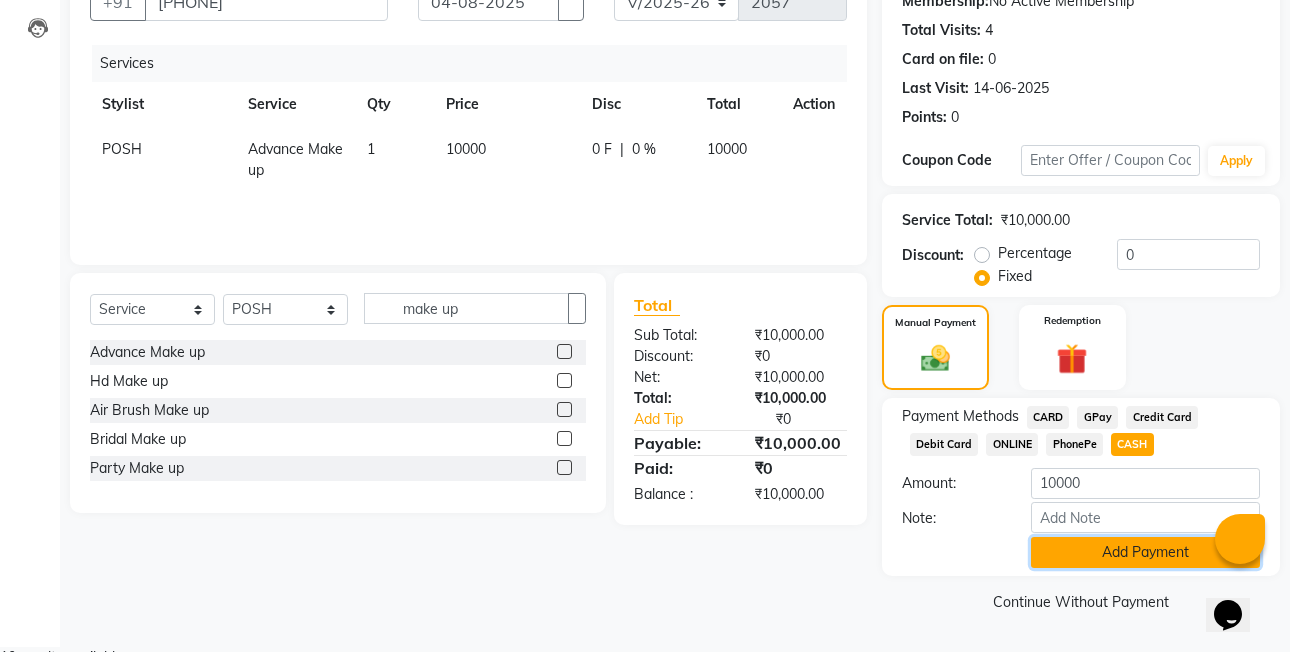 click on "Add Payment" 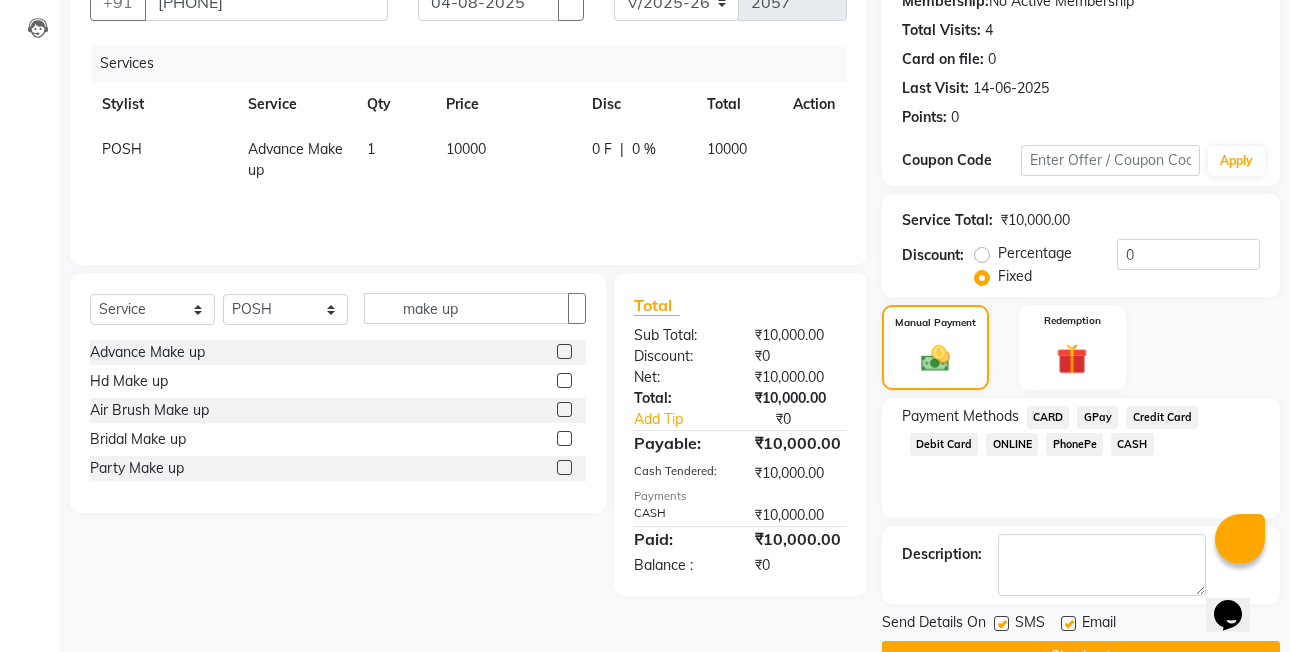 scroll, scrollTop: 261, scrollLeft: 0, axis: vertical 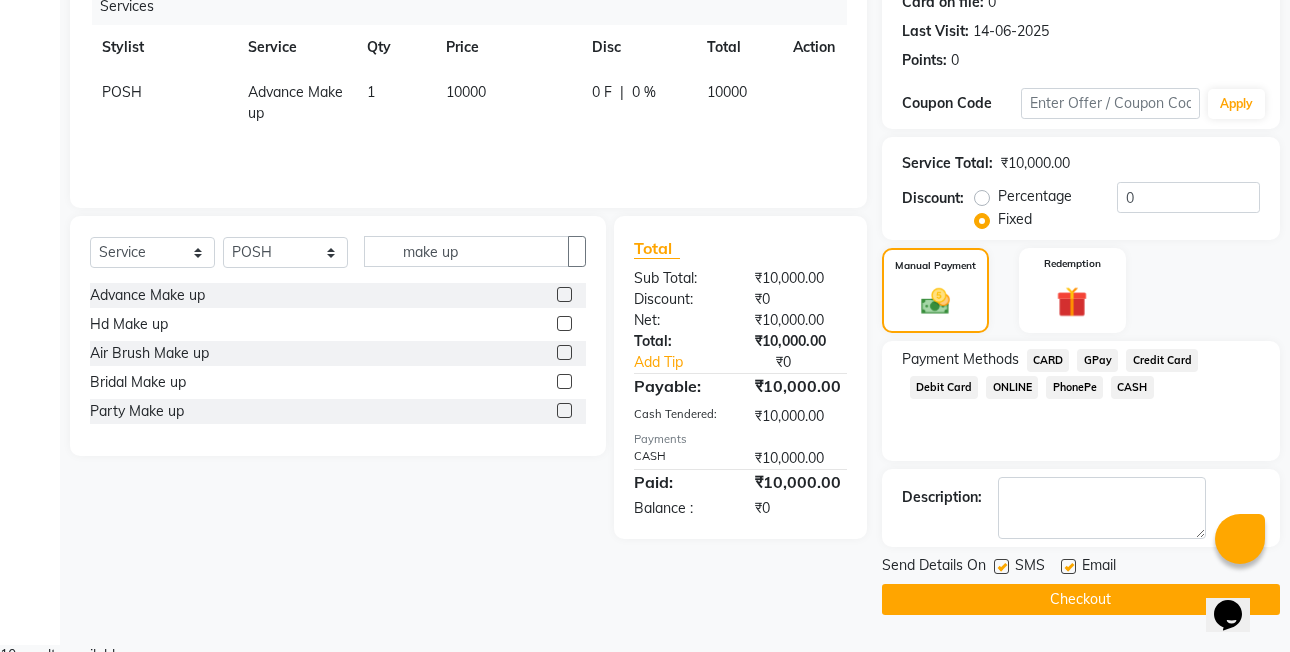 click on "Send Details On SMS Email  Checkout" 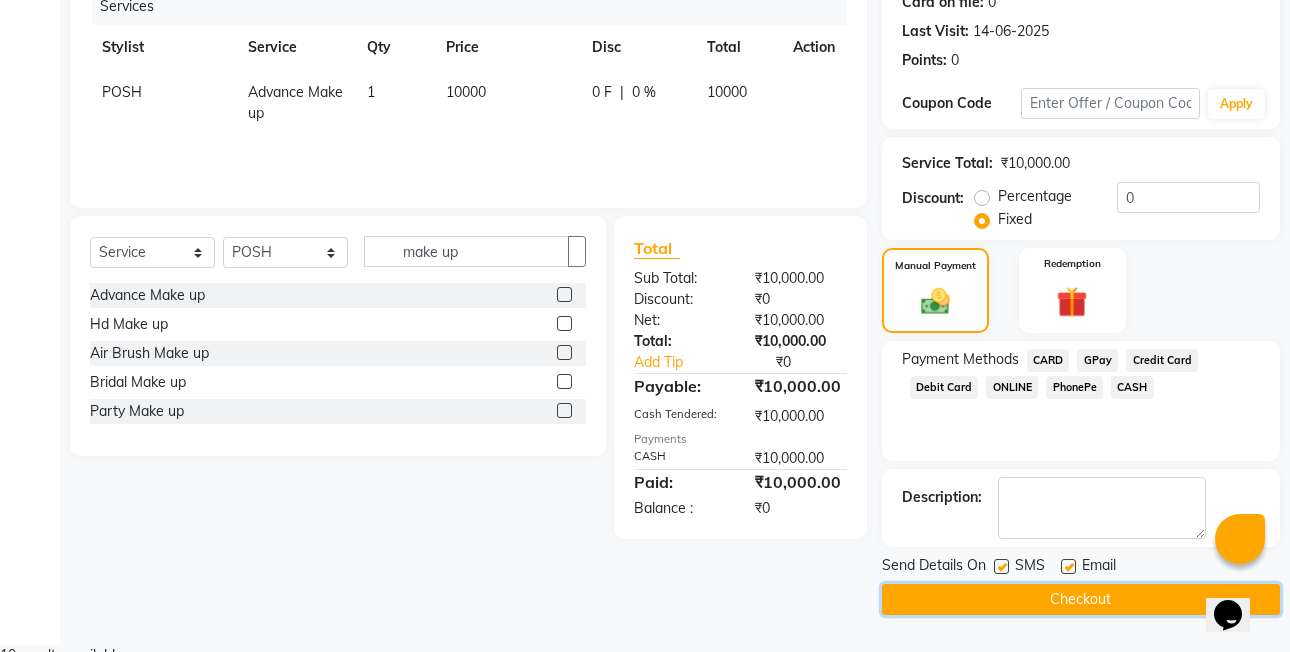 click on "Checkout" 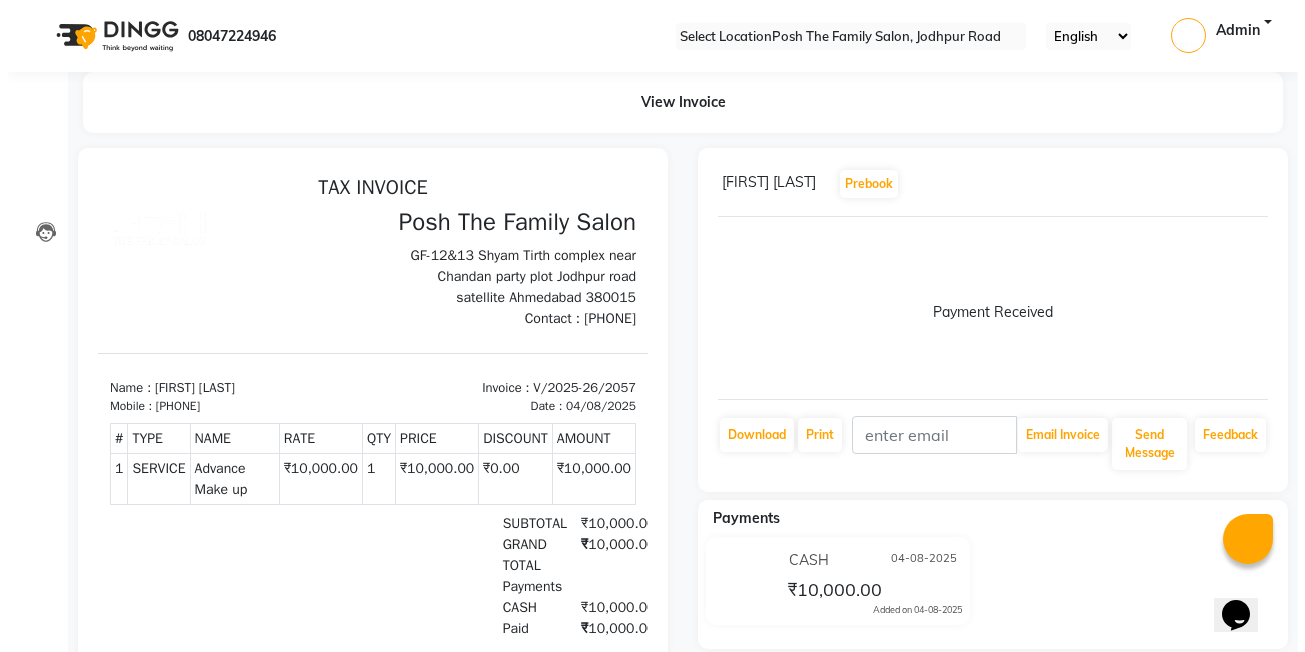 scroll, scrollTop: 0, scrollLeft: 0, axis: both 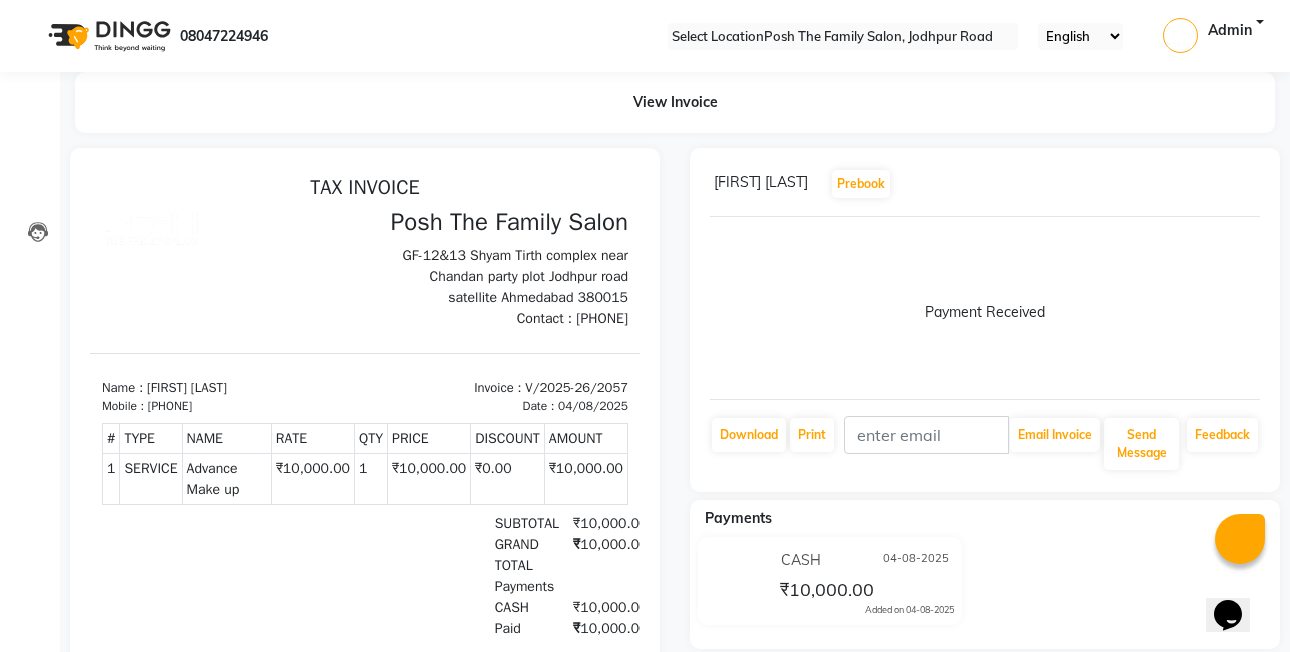 click 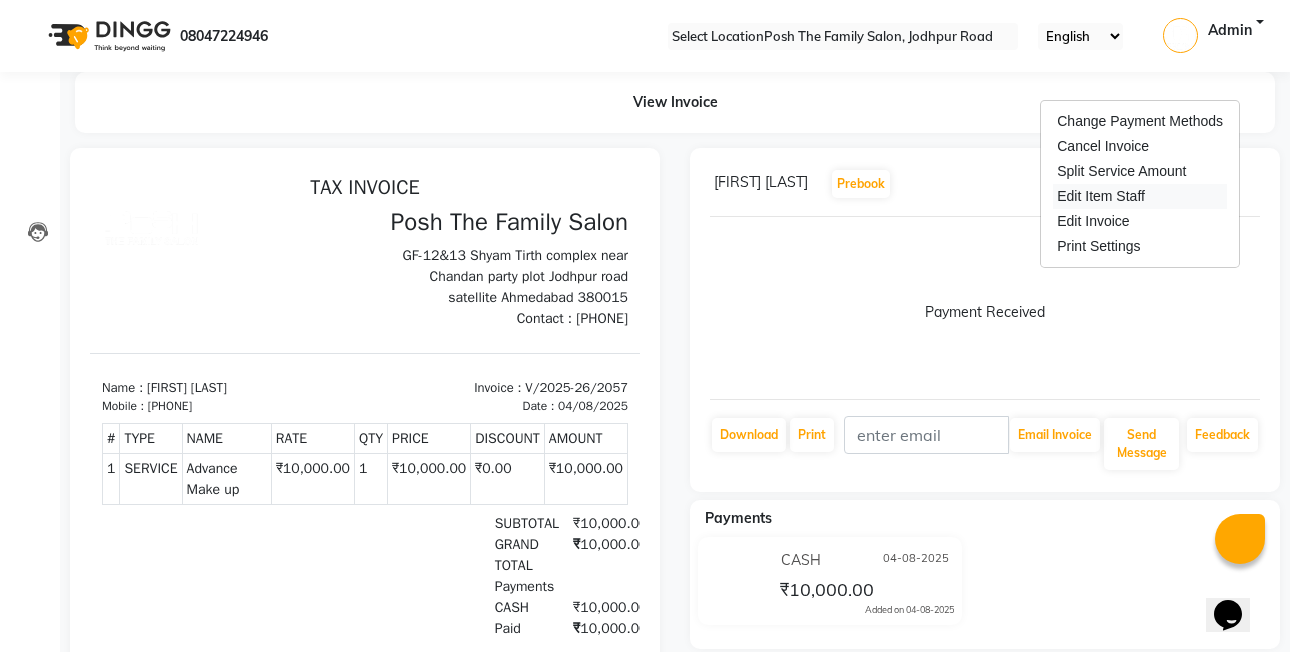click on "Edit Item Staff" at bounding box center [1140, 196] 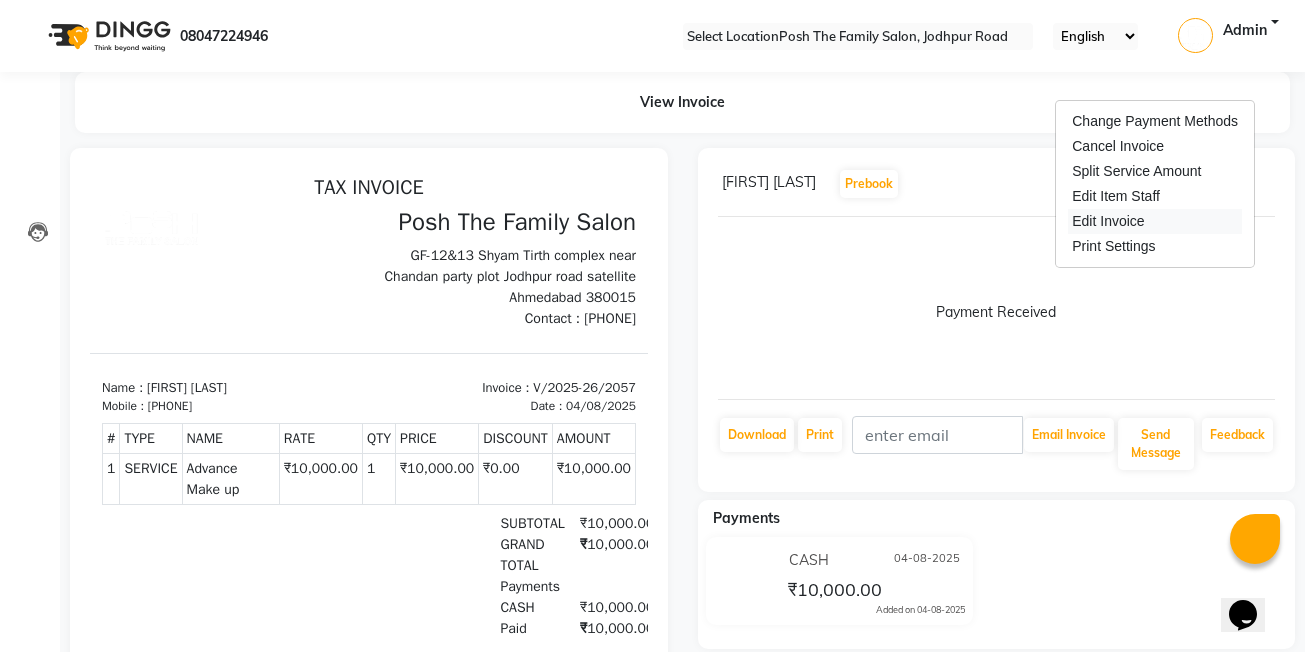 select on "57191" 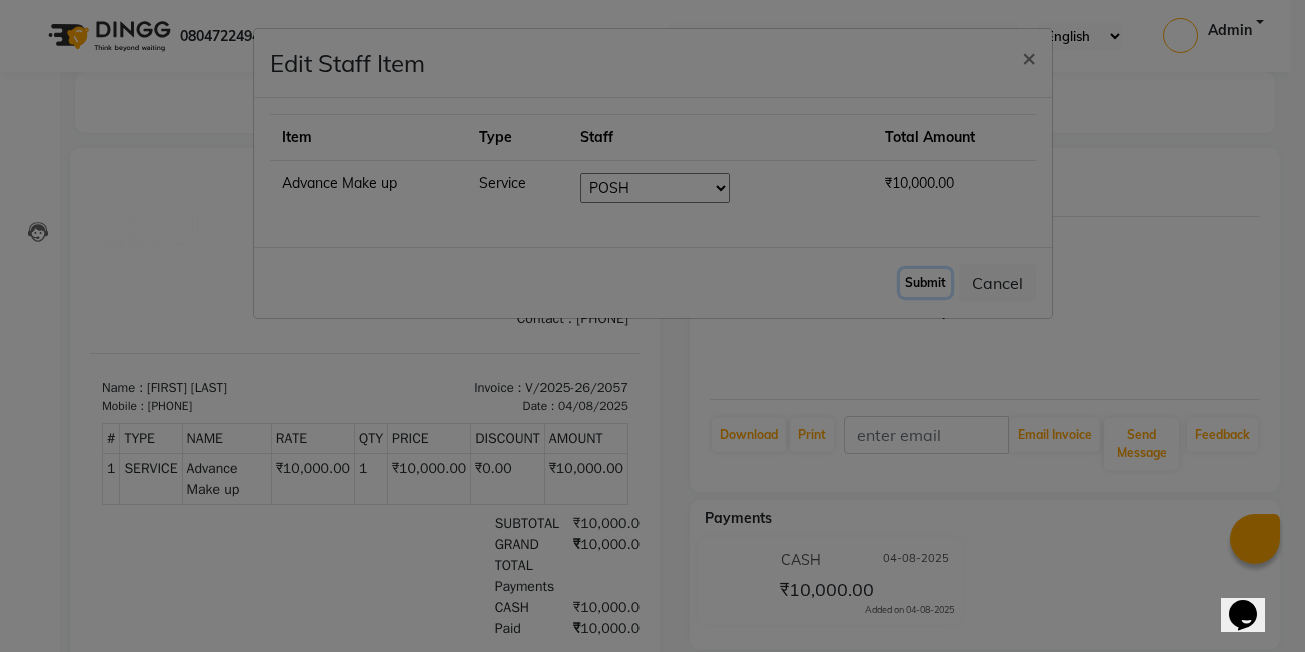 click on "Submit" 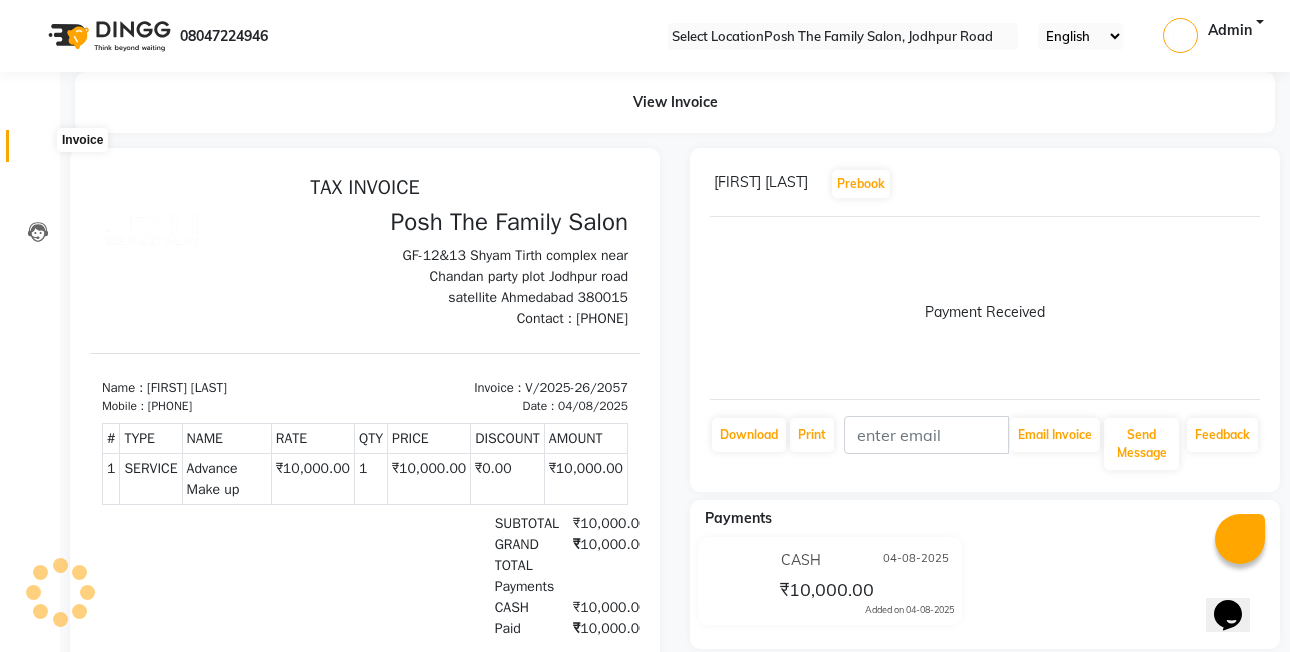 click 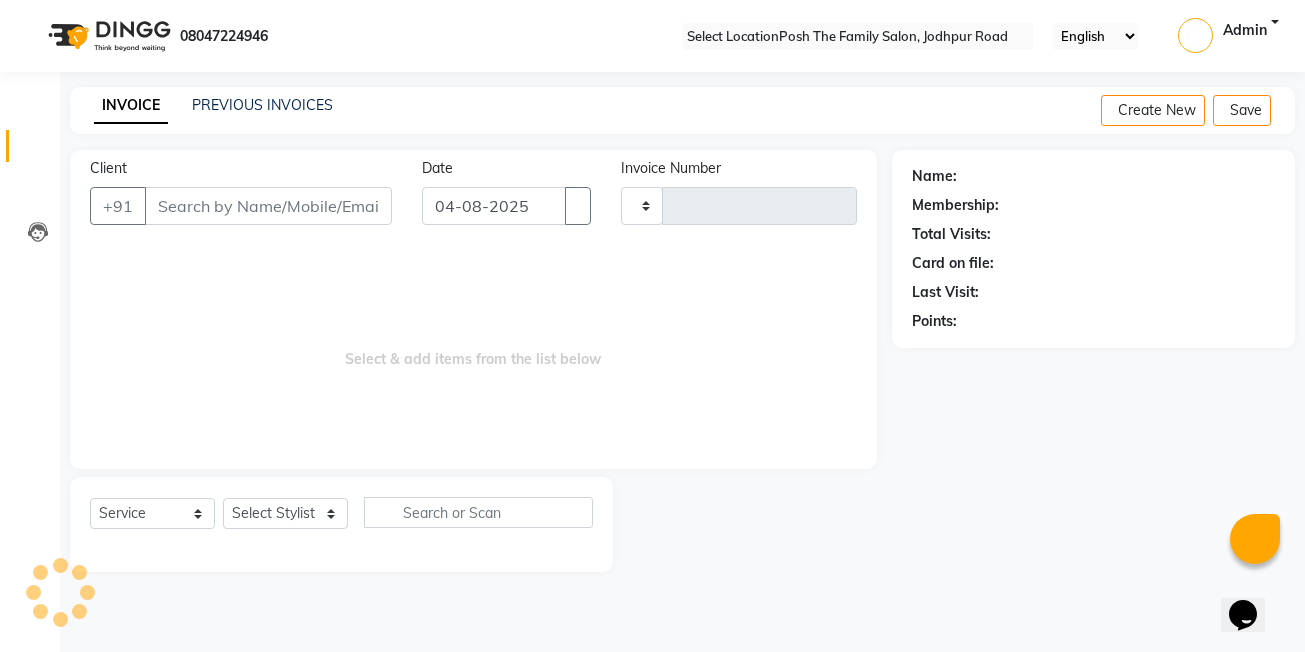 type on "2058" 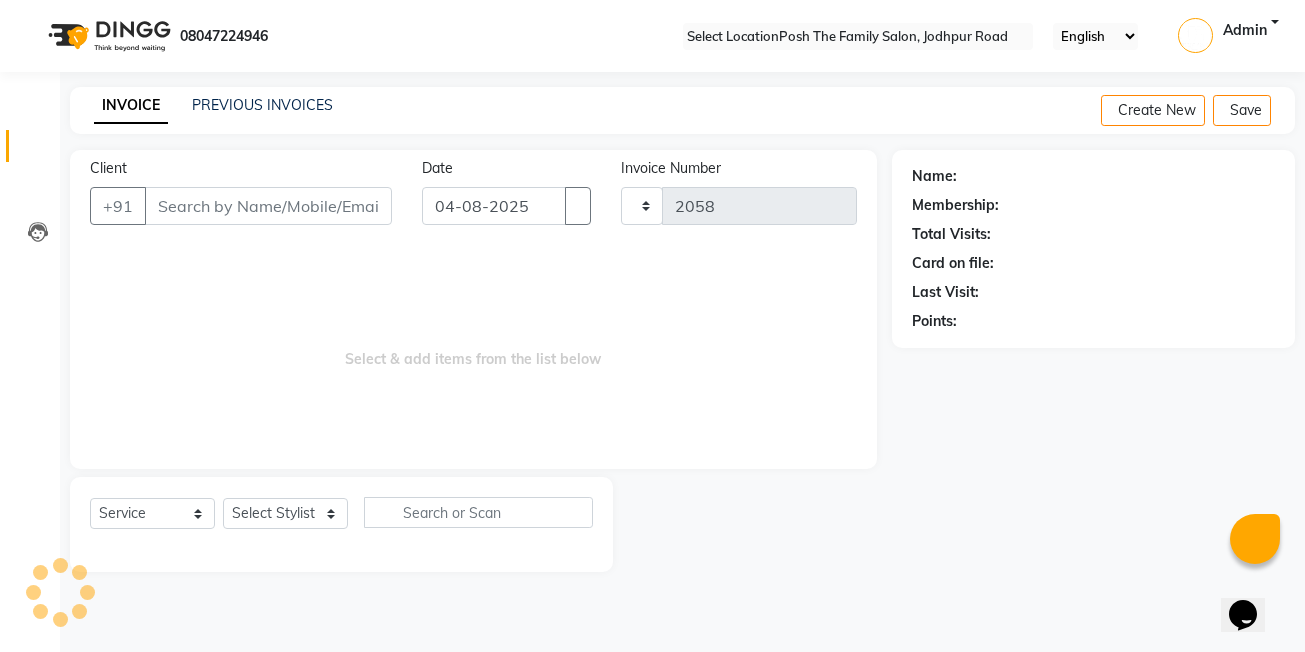 select on "6199" 